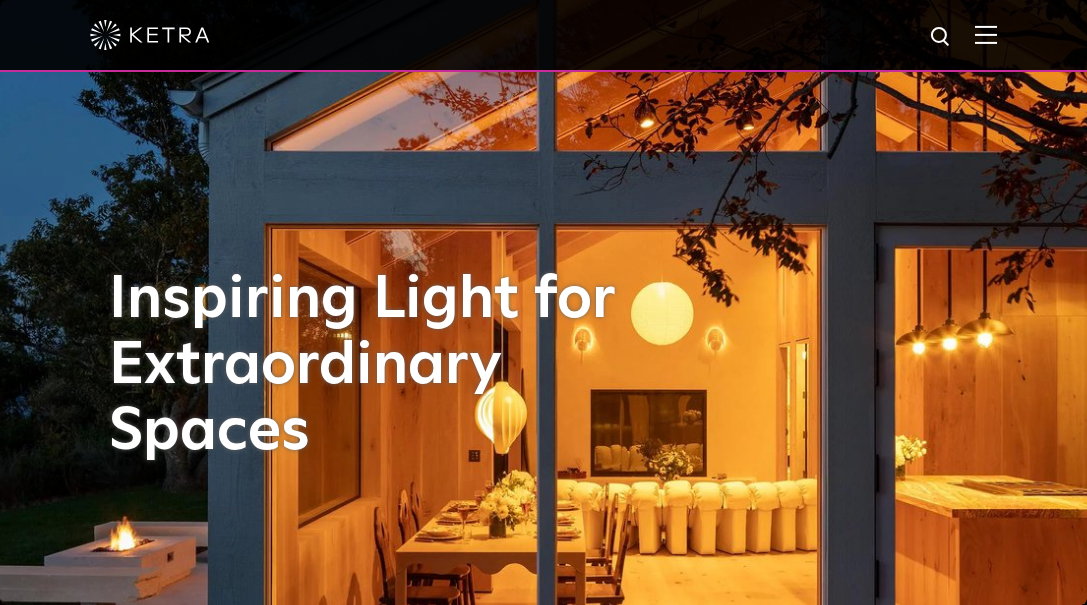 scroll, scrollTop: 0, scrollLeft: 0, axis: both 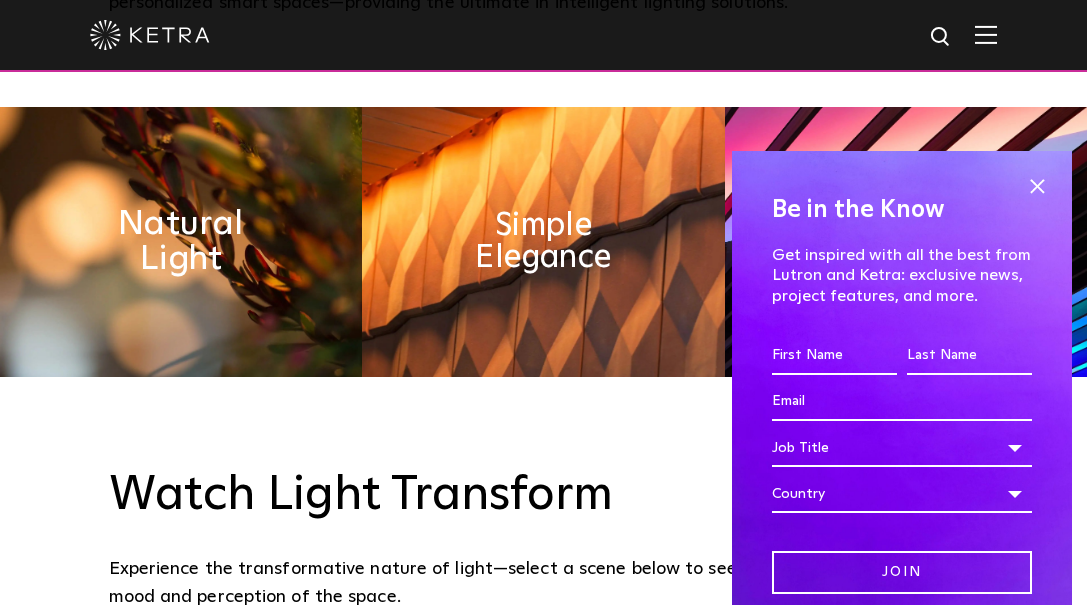 click on "Natural Light" at bounding box center (180, 242) 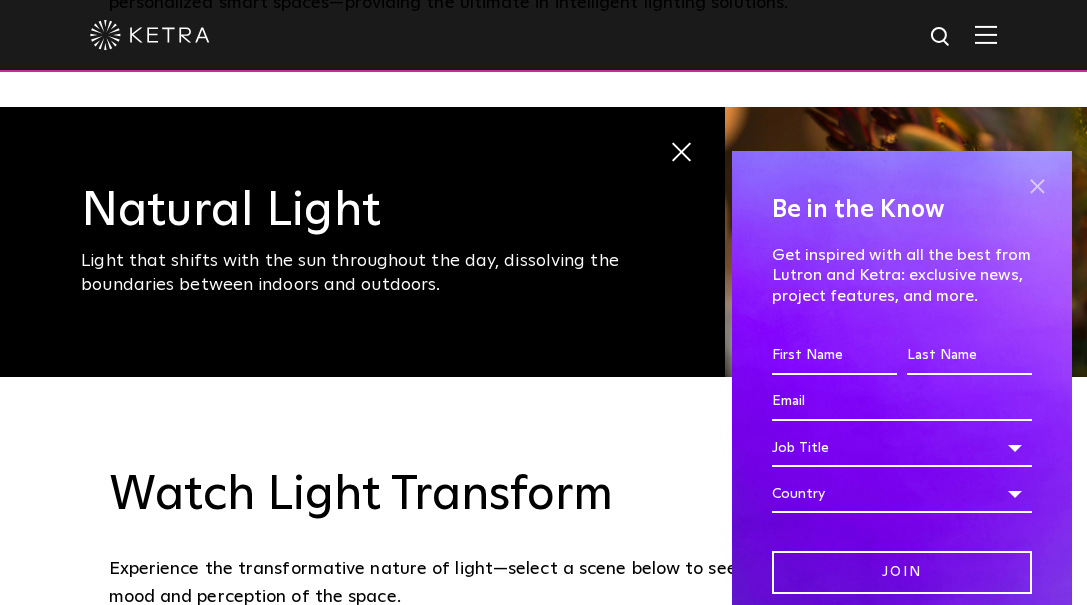 click at bounding box center [1037, 186] 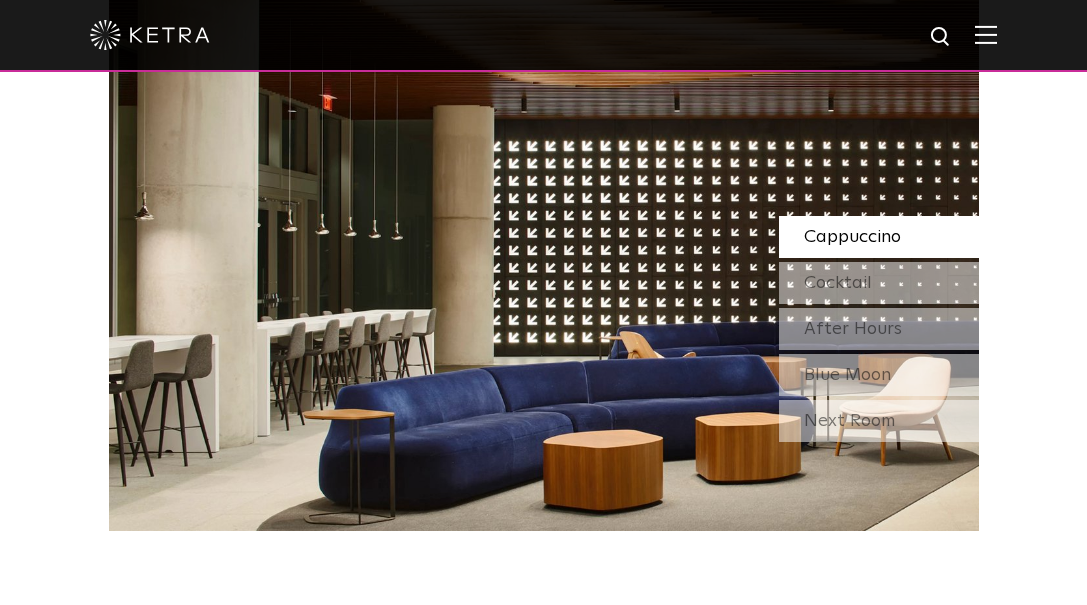 scroll, scrollTop: 1583, scrollLeft: 0, axis: vertical 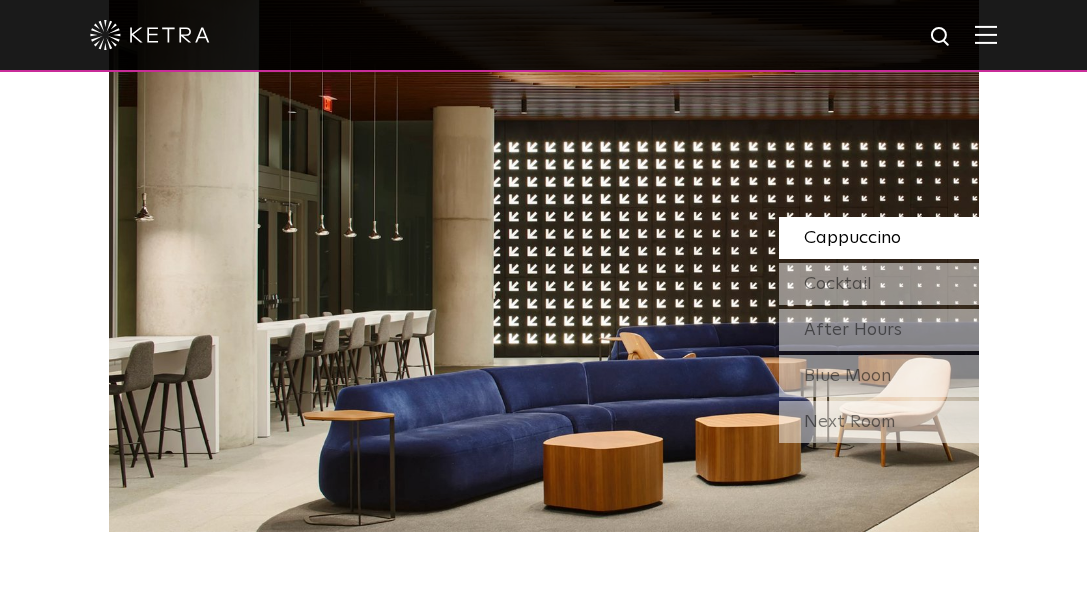 click on "Next Room" at bounding box center [879, 422] 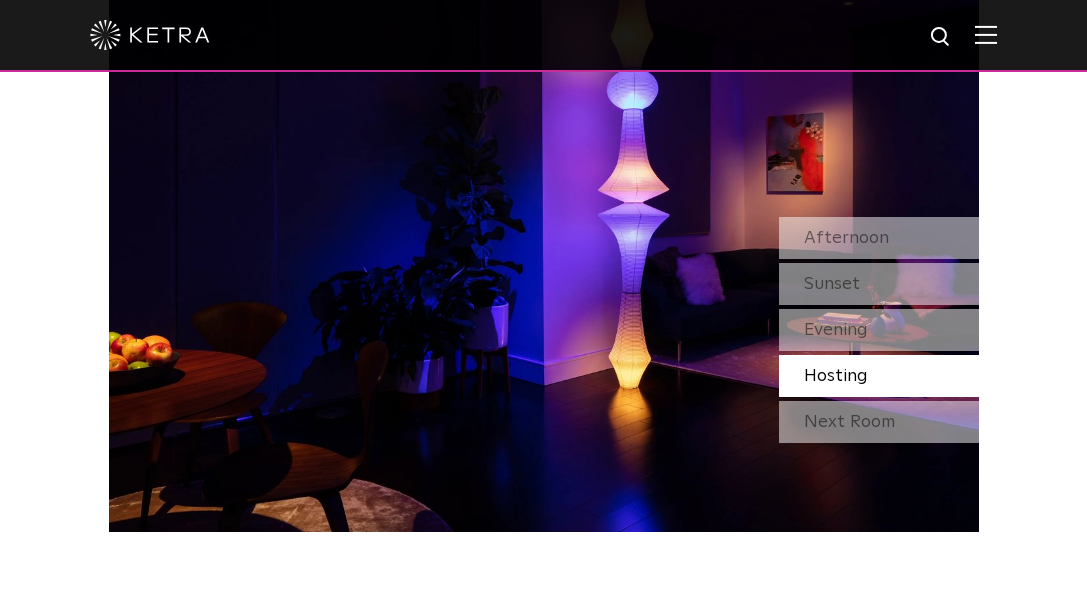 click on "Hosting" at bounding box center [836, 376] 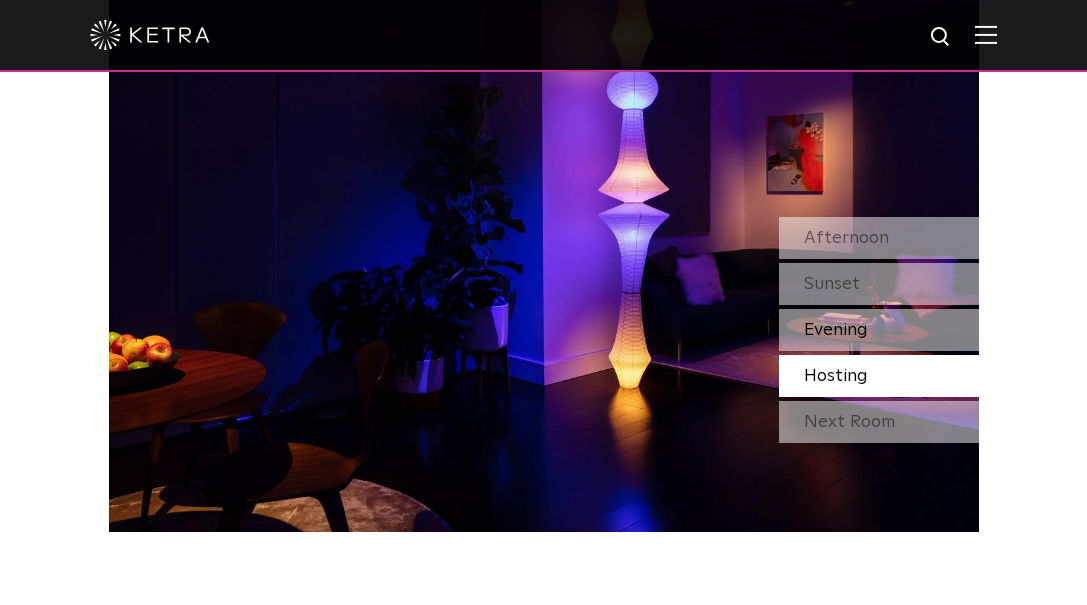 click on "Evening" at bounding box center [836, 330] 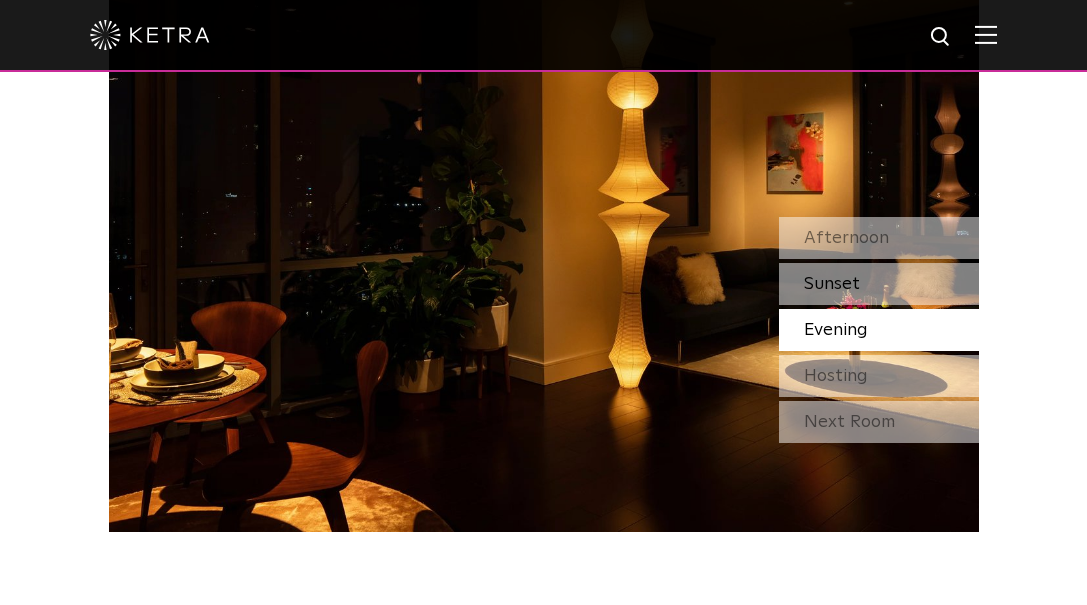click on "Sunset" at bounding box center [832, 284] 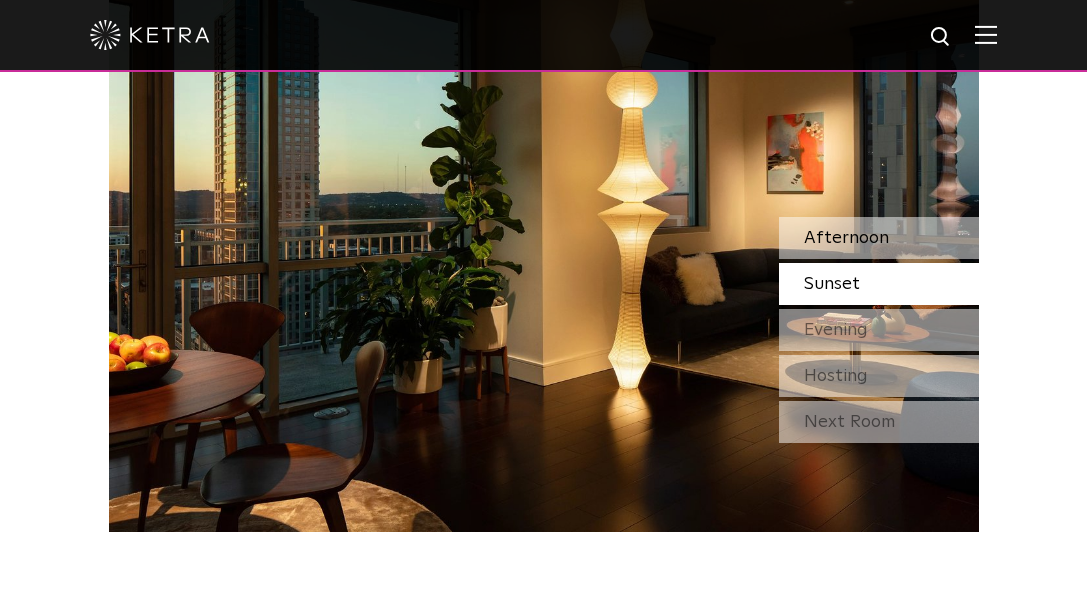 click on "Afternoon" at bounding box center (846, 238) 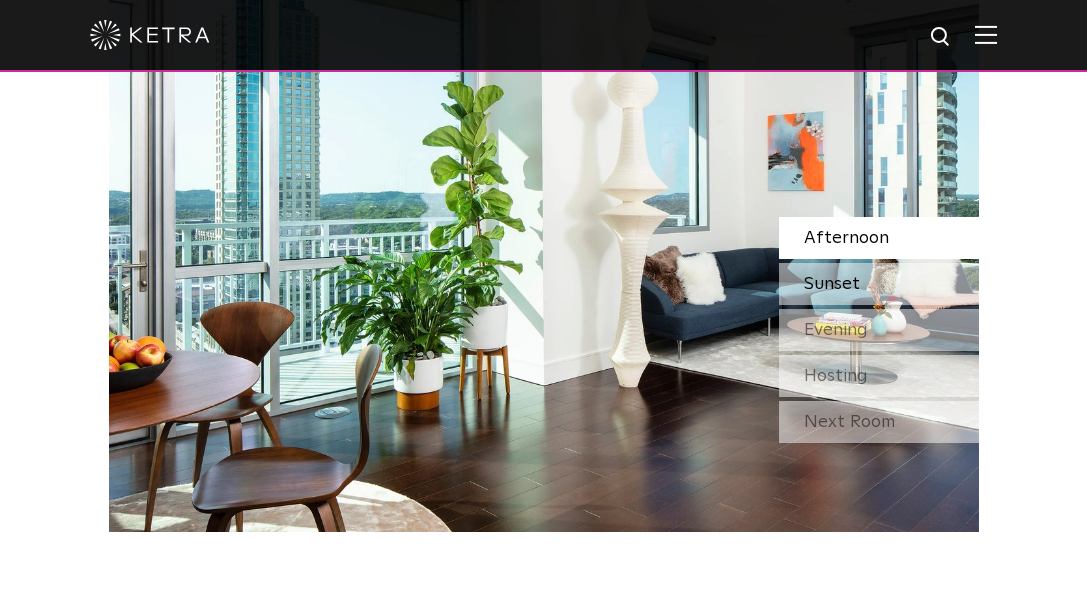 click on "Sunset" at bounding box center [832, 284] 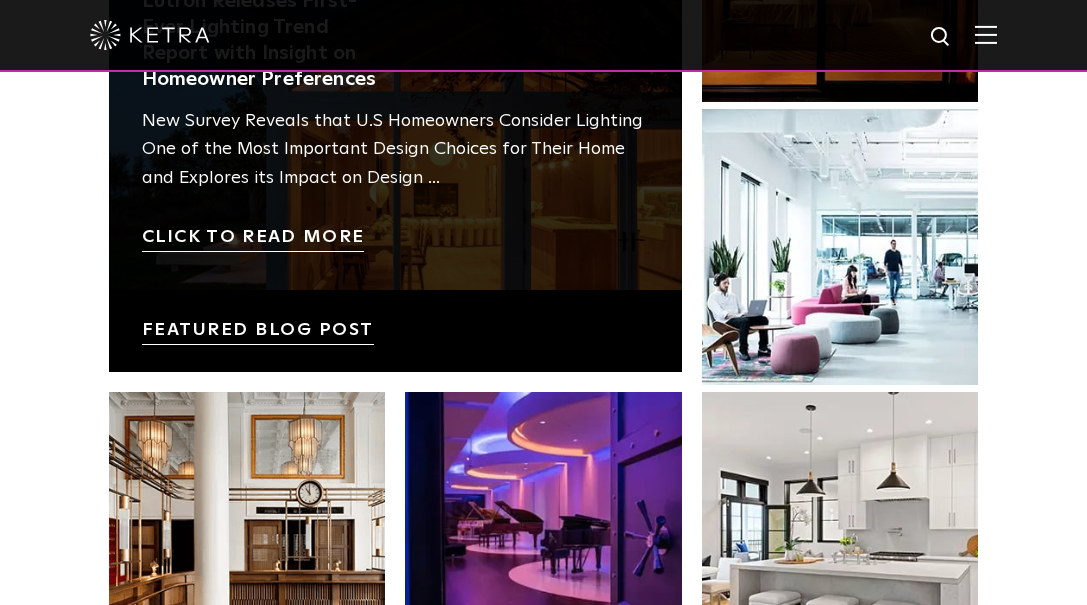 scroll, scrollTop: 3012, scrollLeft: 0, axis: vertical 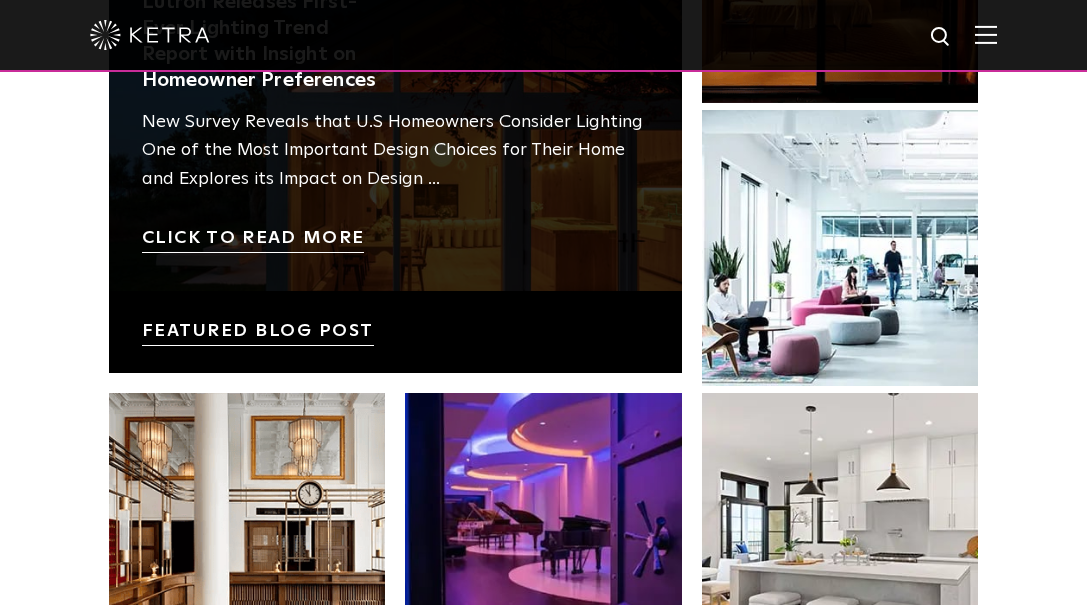 click at bounding box center [395, 100] 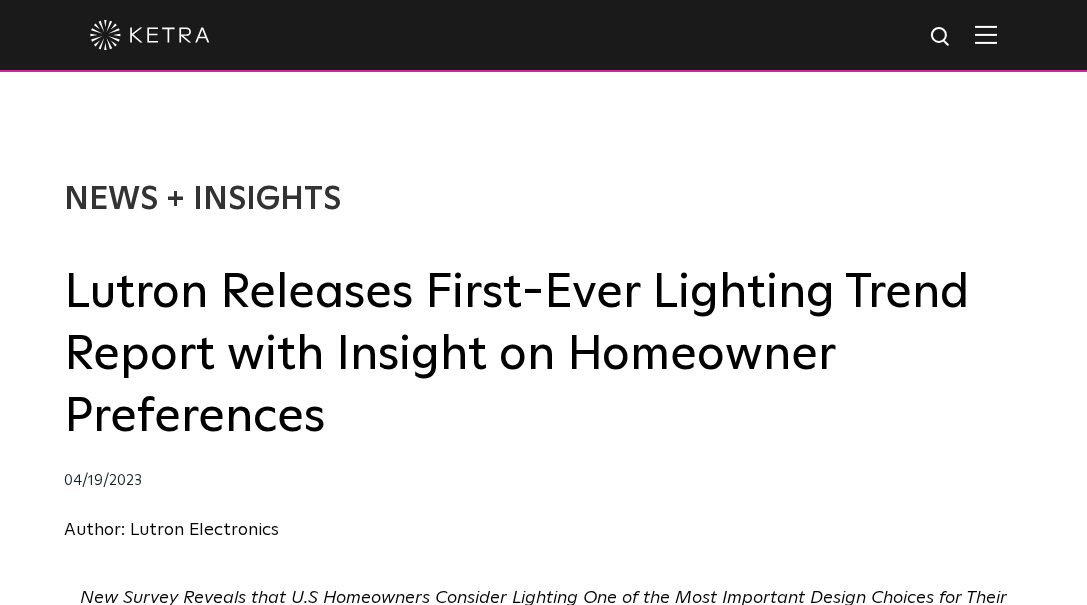scroll, scrollTop: 0, scrollLeft: 0, axis: both 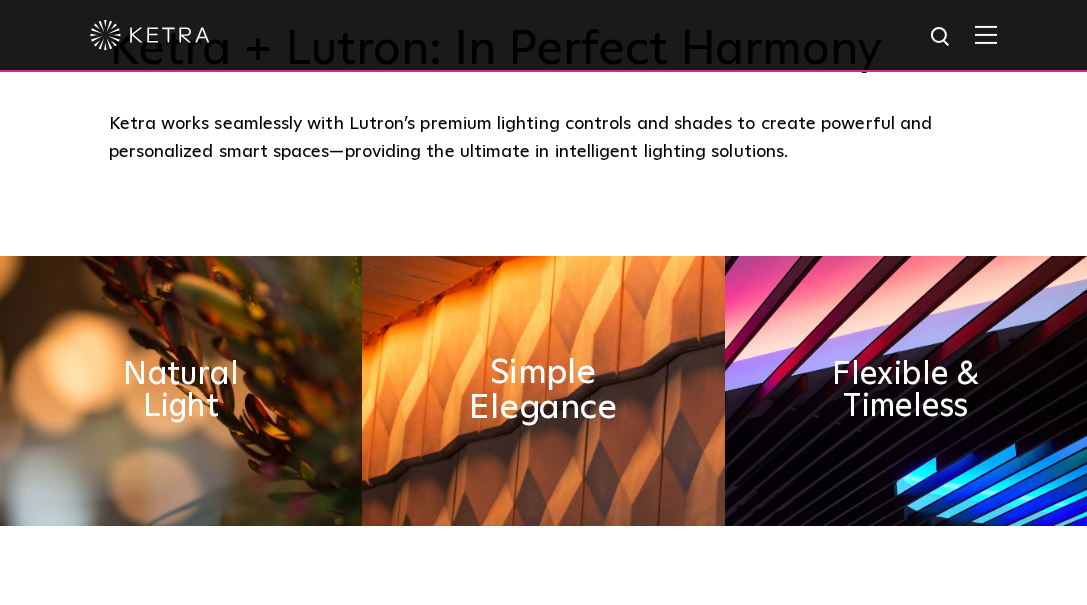 click on "Simple Elegance" at bounding box center (181, 391) 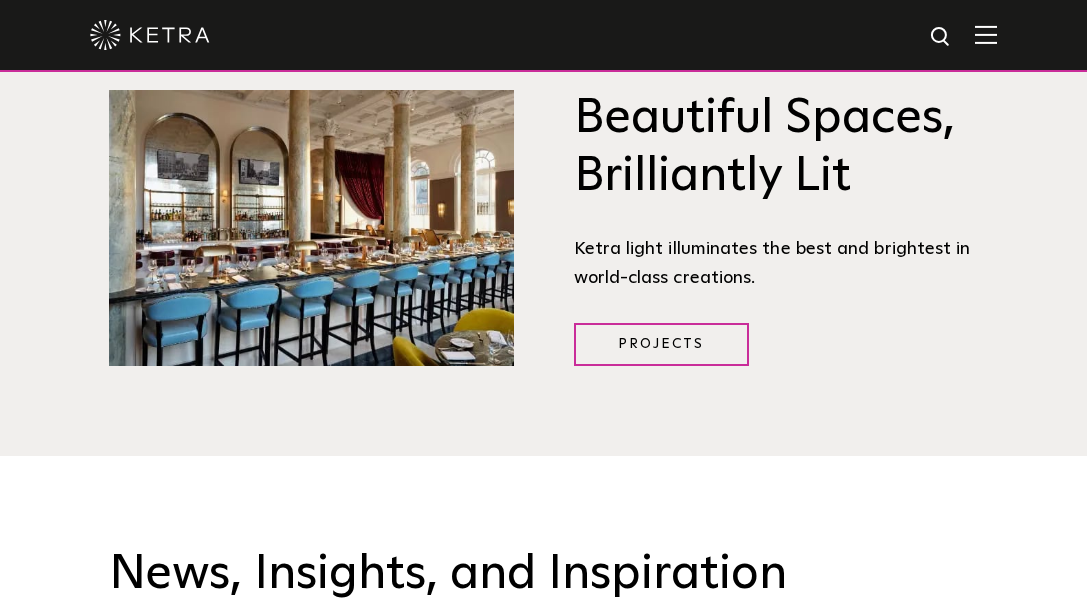 scroll, scrollTop: 2201, scrollLeft: 0, axis: vertical 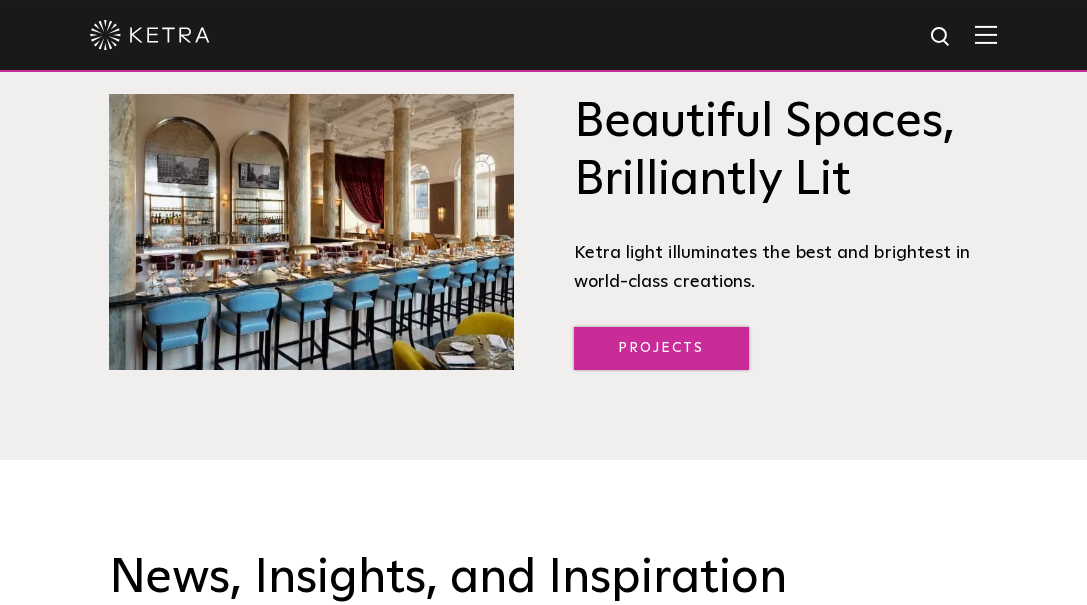 click on "Projects" at bounding box center (661, 348) 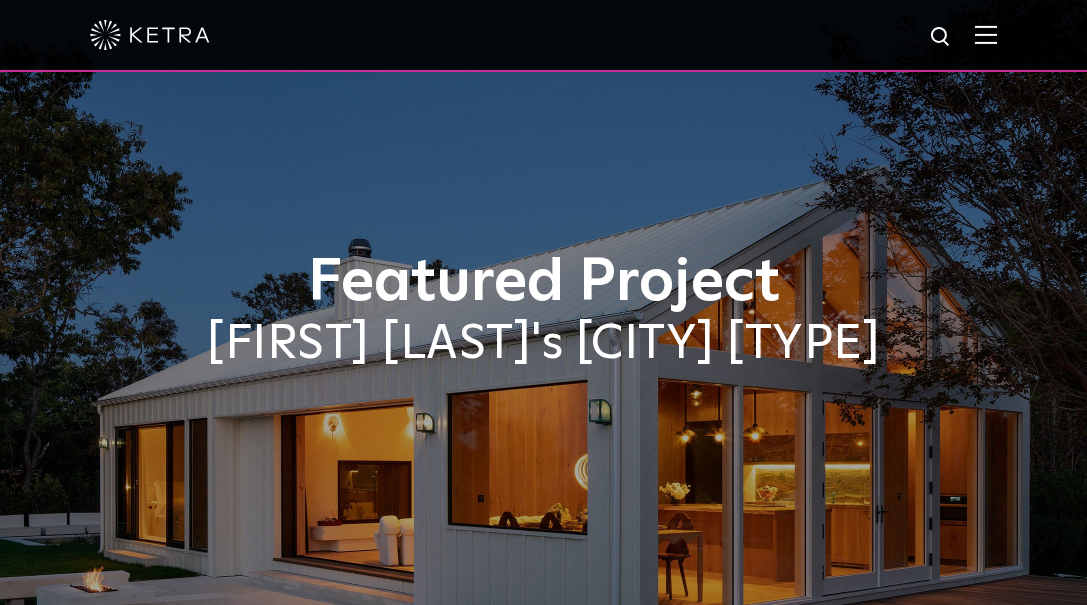 scroll, scrollTop: 0, scrollLeft: 0, axis: both 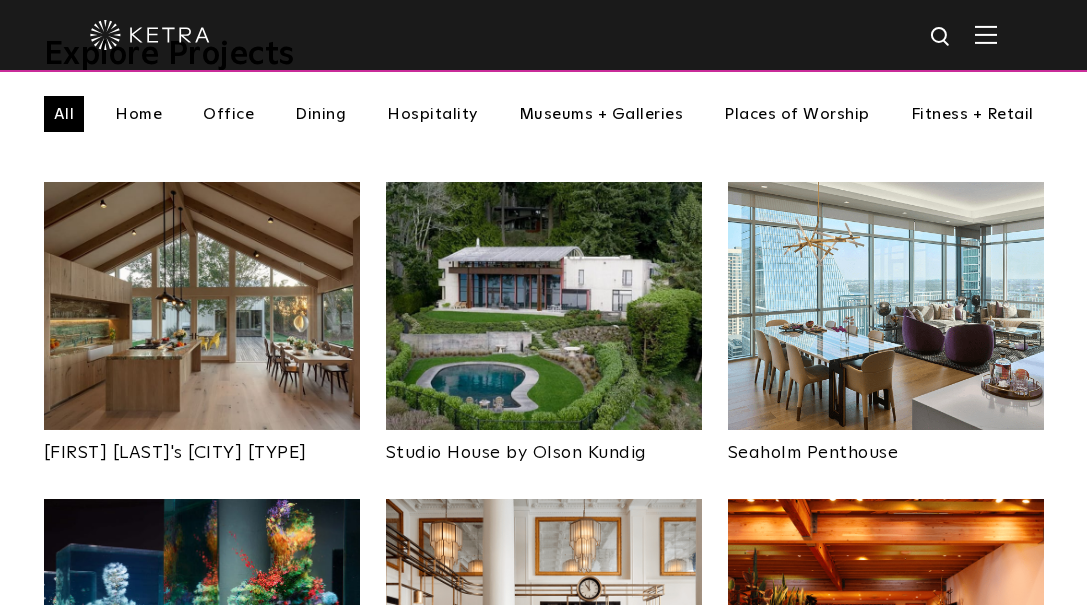 click at bounding box center [202, 306] 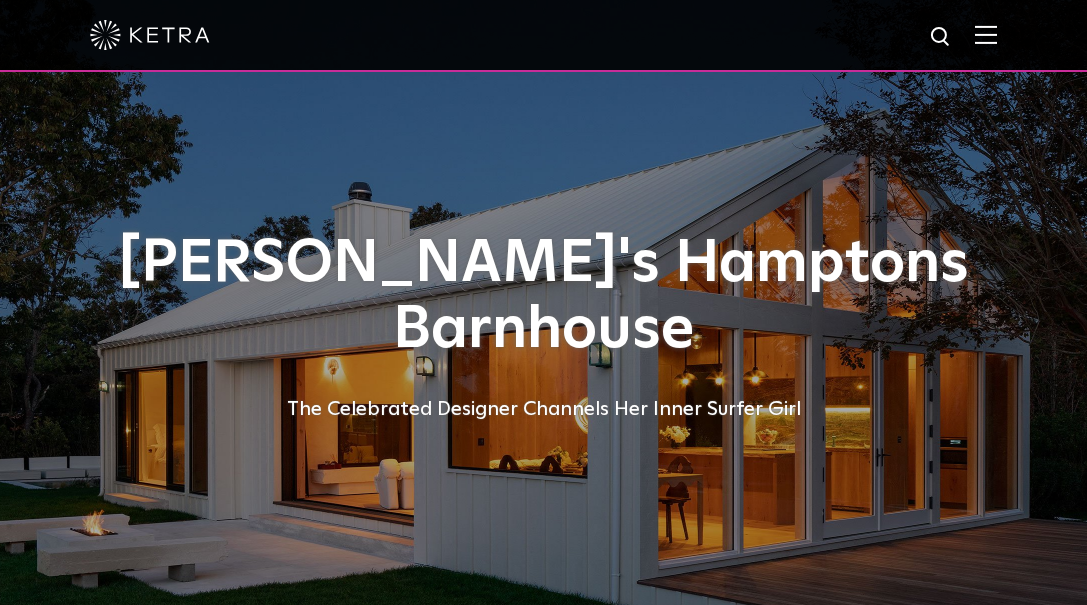 scroll, scrollTop: 0, scrollLeft: 0, axis: both 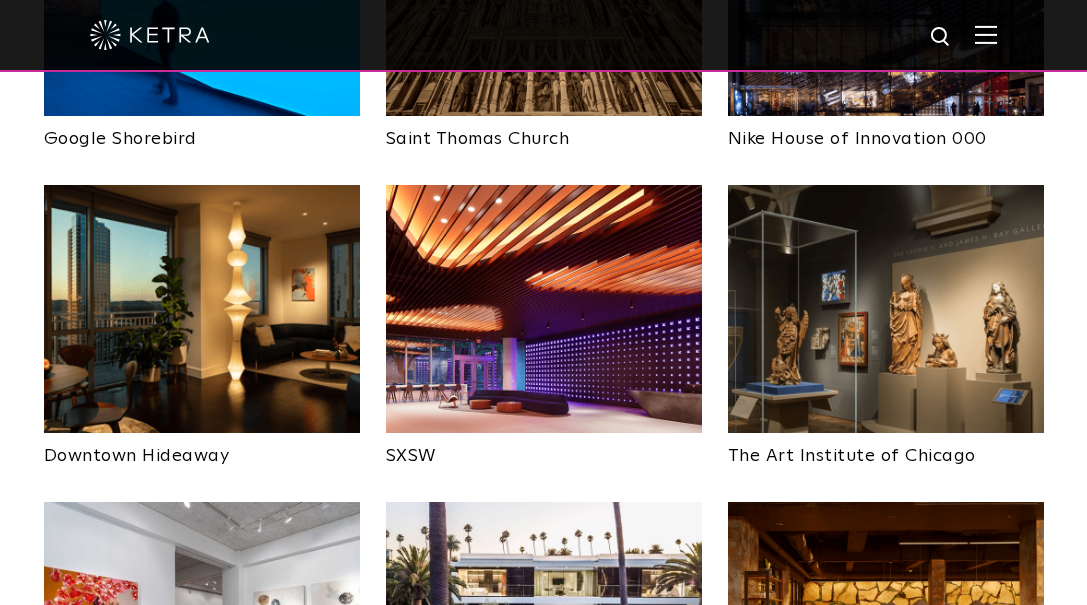 click at bounding box center (202, 309) 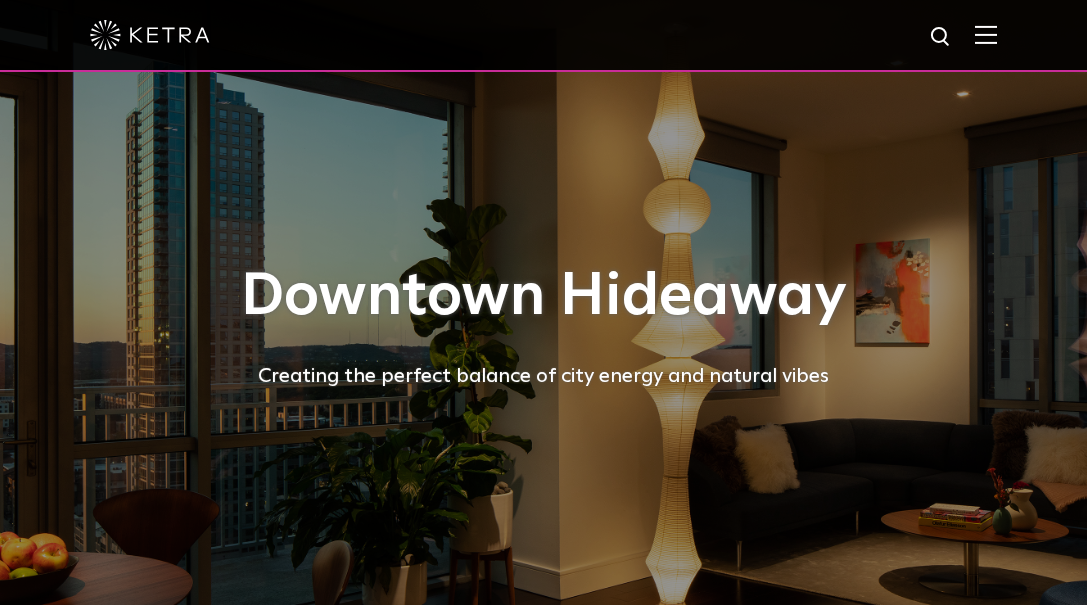 scroll, scrollTop: 0, scrollLeft: 0, axis: both 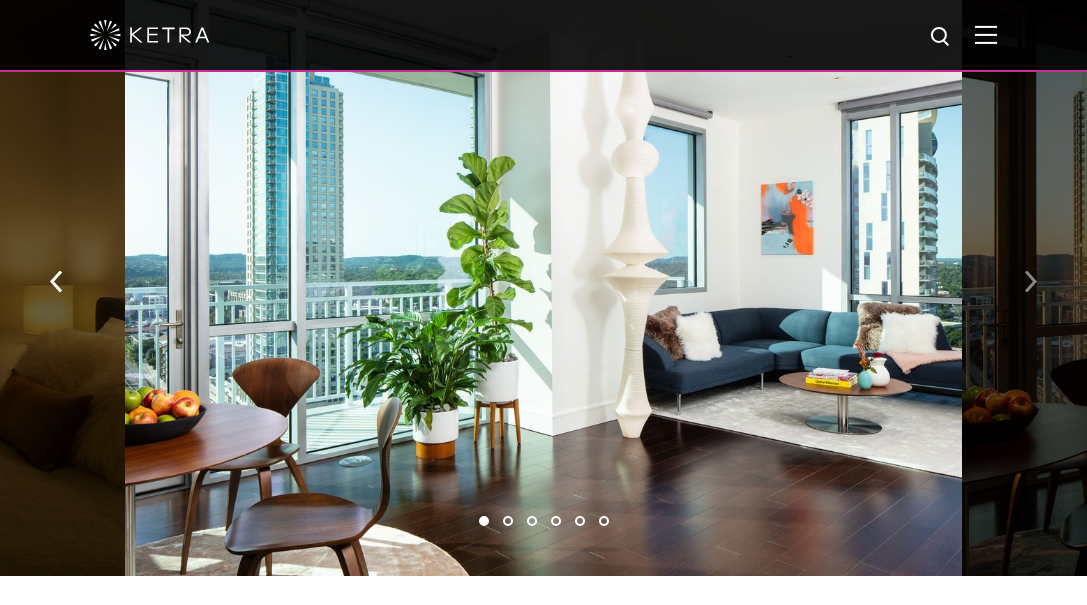 click at bounding box center [1030, 282] 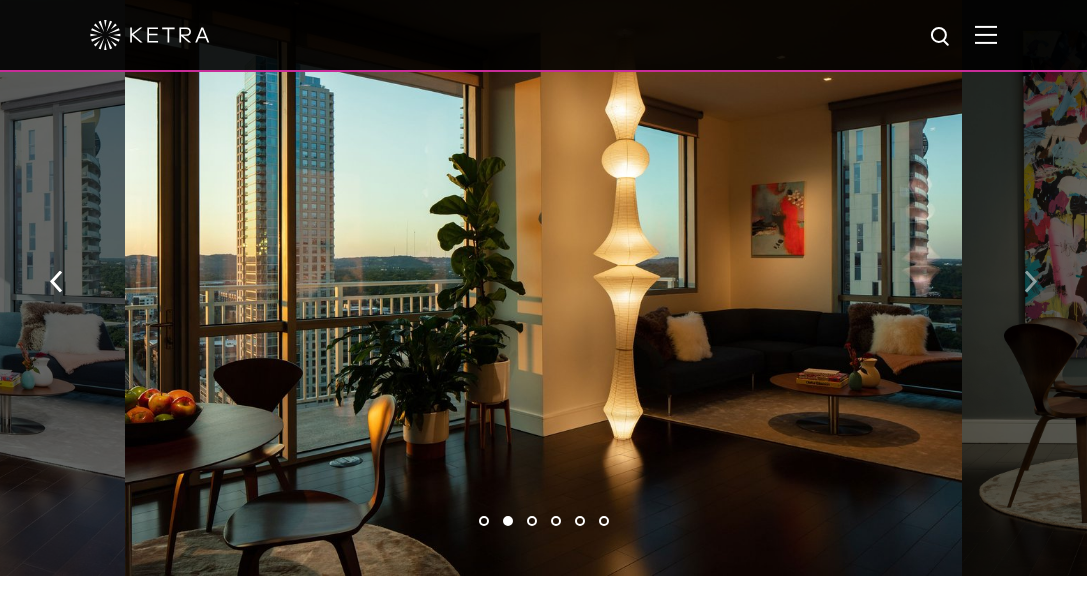 click at bounding box center (1030, 282) 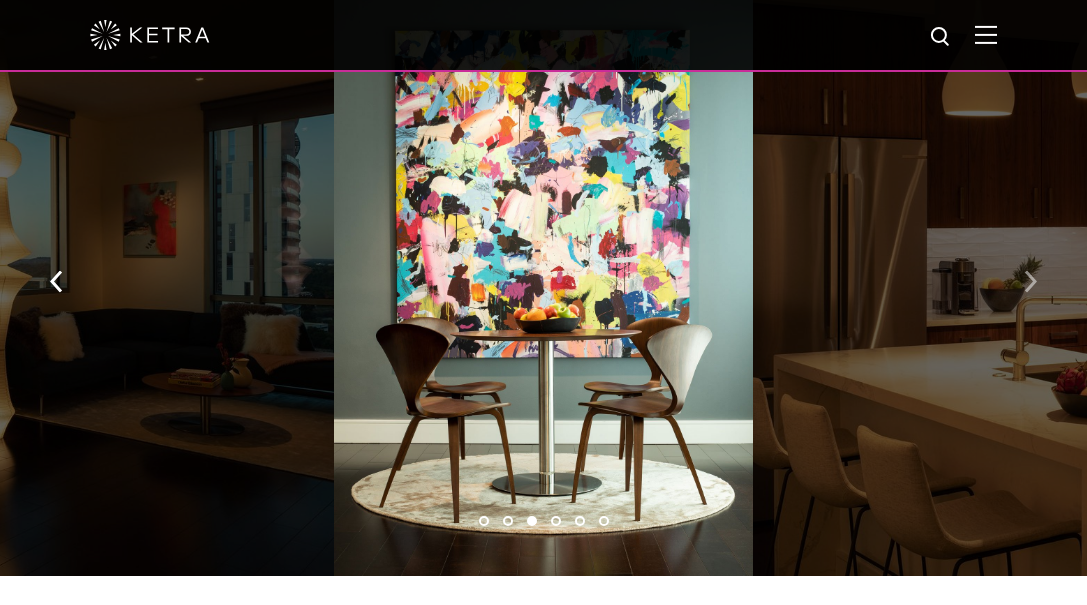 click at bounding box center (1030, 282) 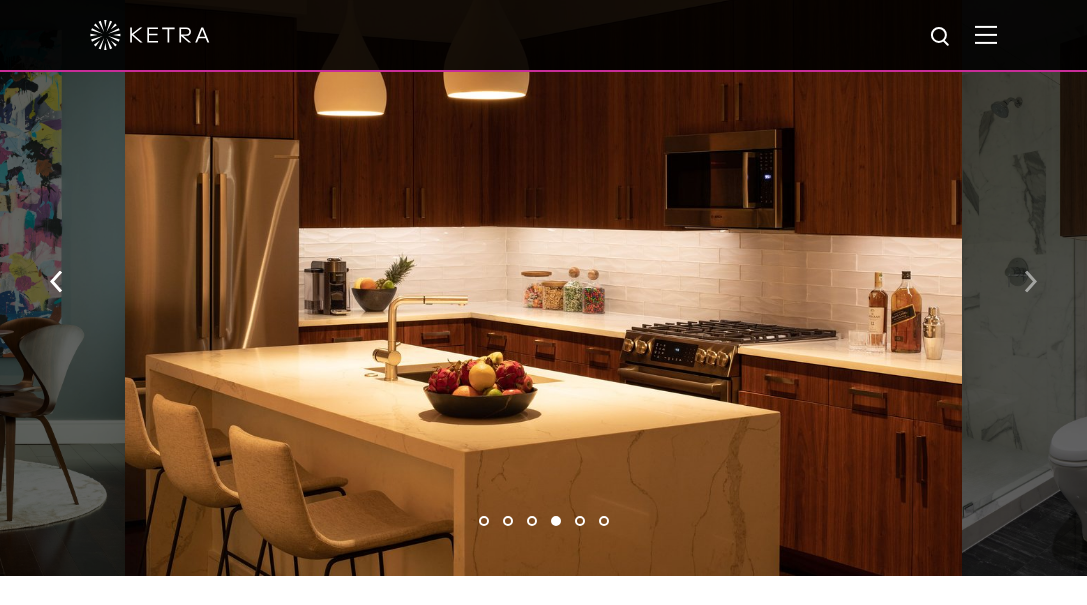 click at bounding box center (1030, 282) 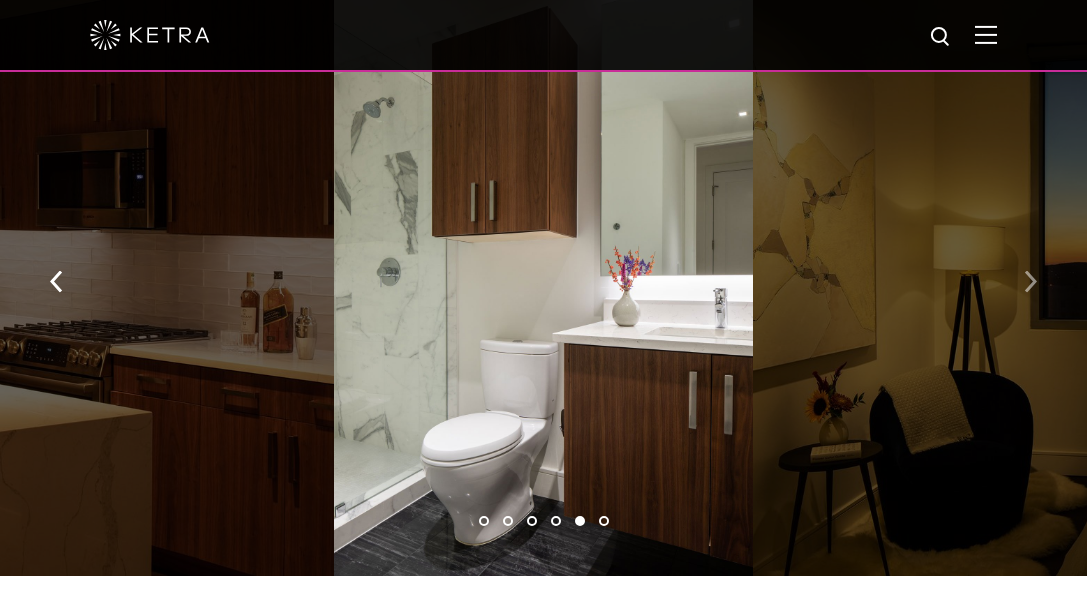 click at bounding box center [1030, 282] 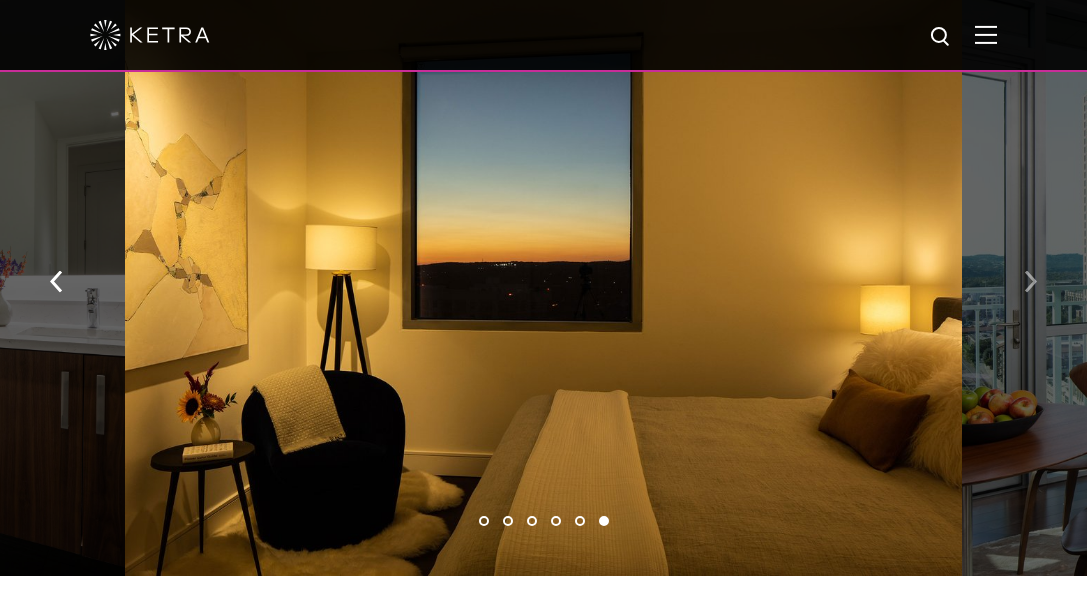 click at bounding box center (1030, 282) 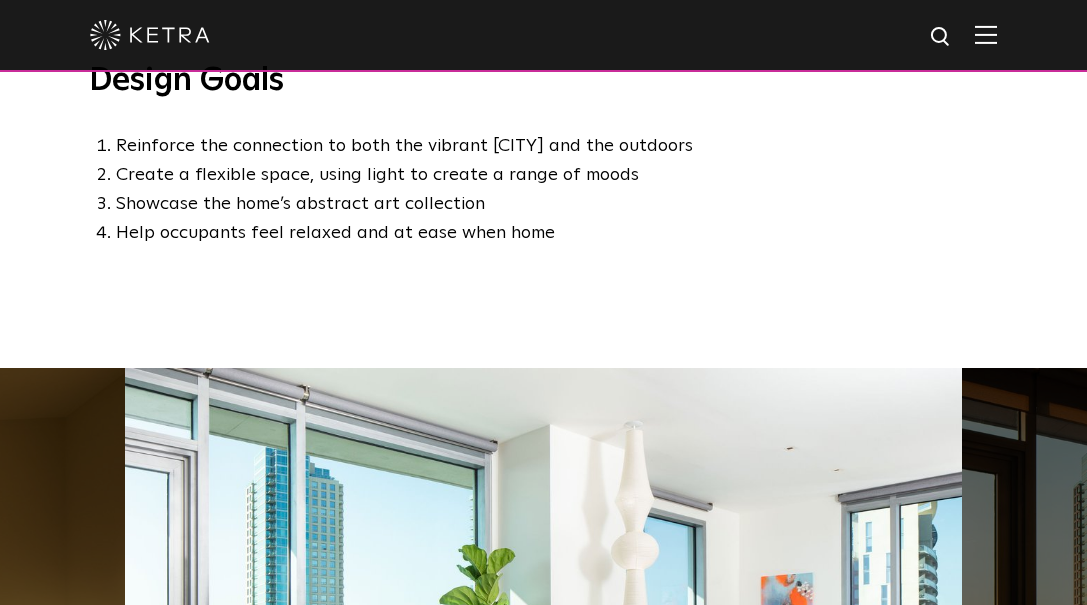 scroll, scrollTop: 0, scrollLeft: 0, axis: both 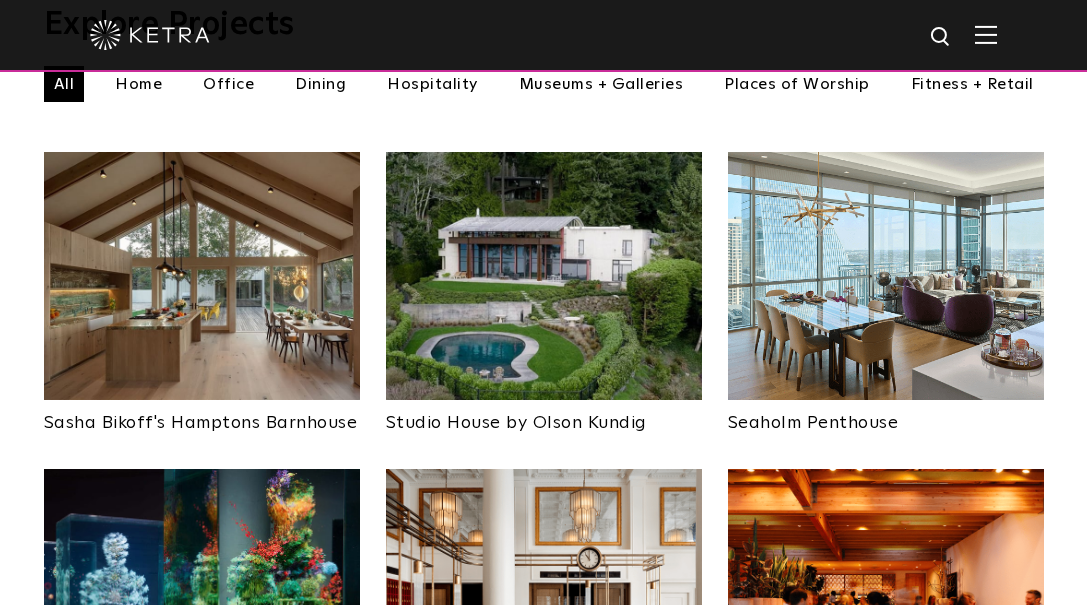 click at bounding box center [886, 276] 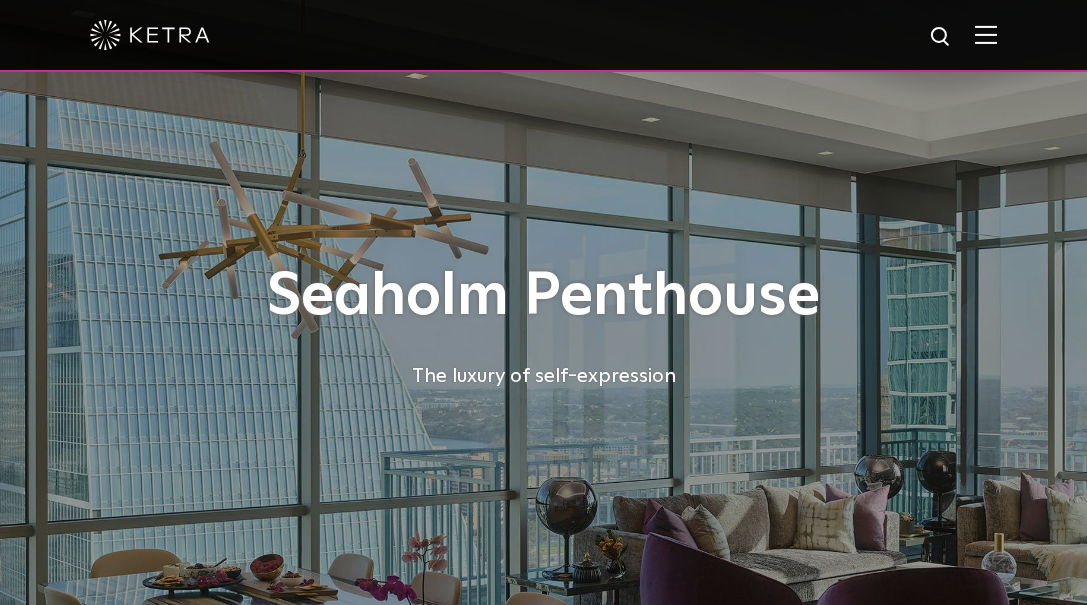 scroll, scrollTop: 0, scrollLeft: 0, axis: both 